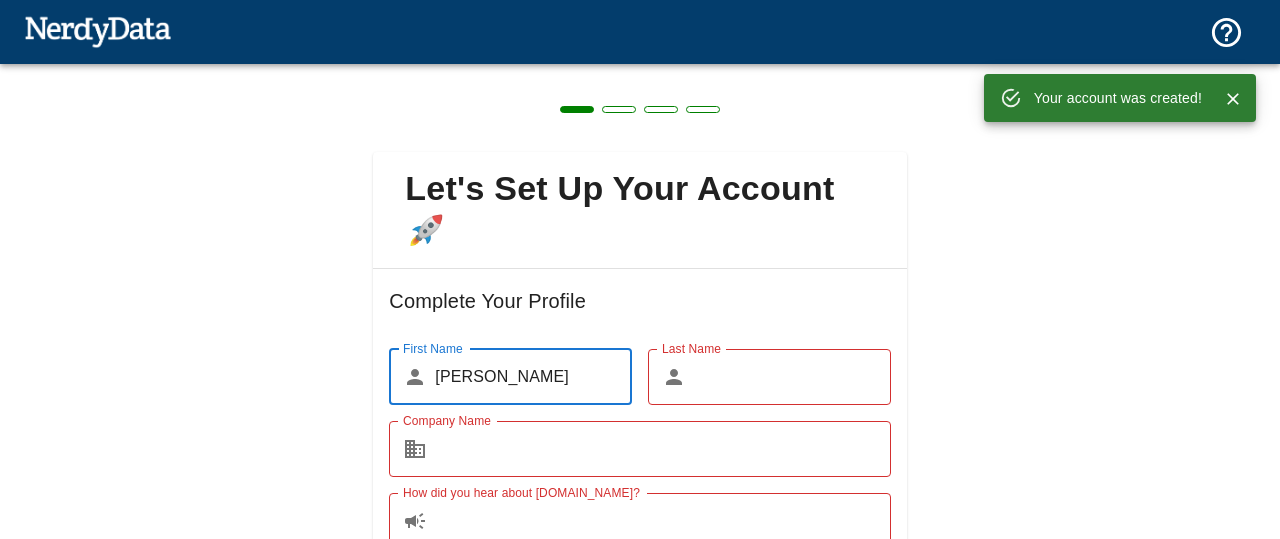 scroll, scrollTop: 0, scrollLeft: 0, axis: both 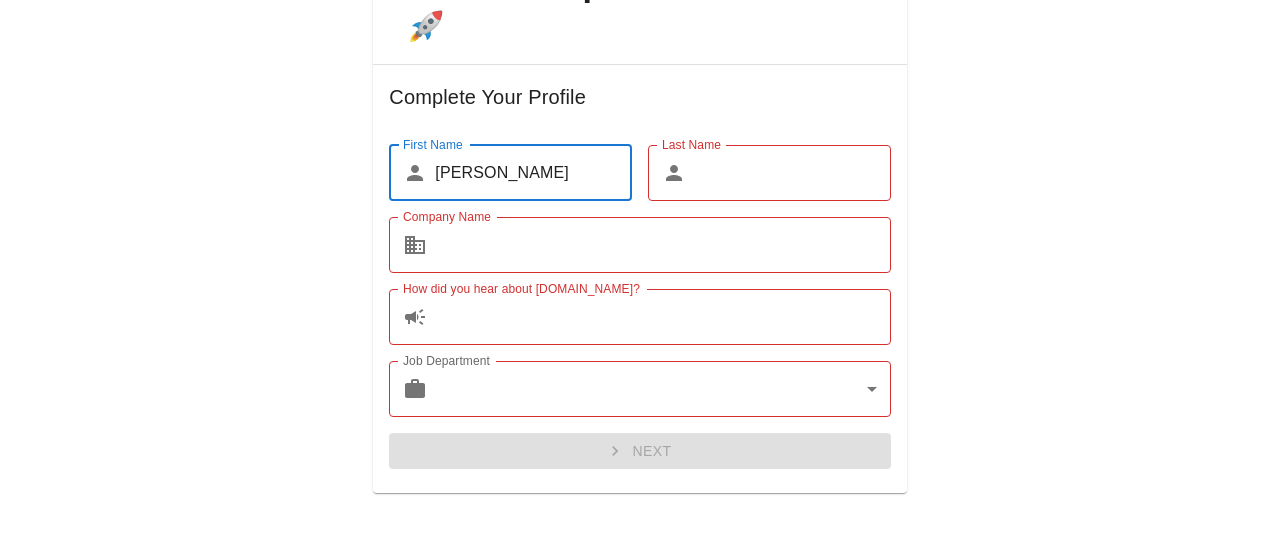 click on "Last Name" at bounding box center [792, 173] 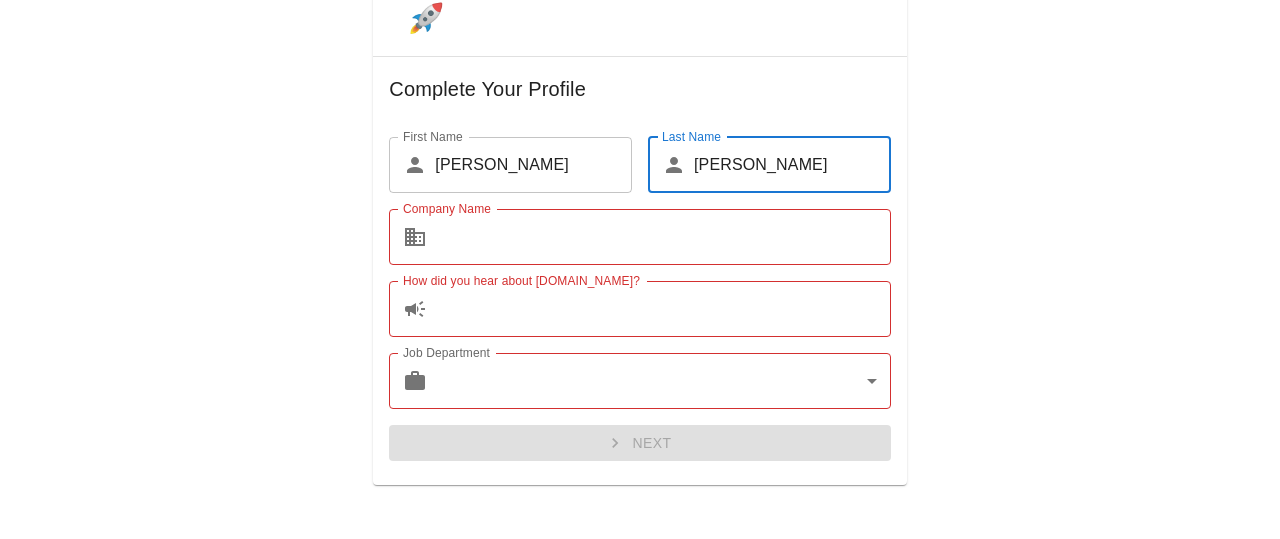 scroll, scrollTop: 222, scrollLeft: 0, axis: vertical 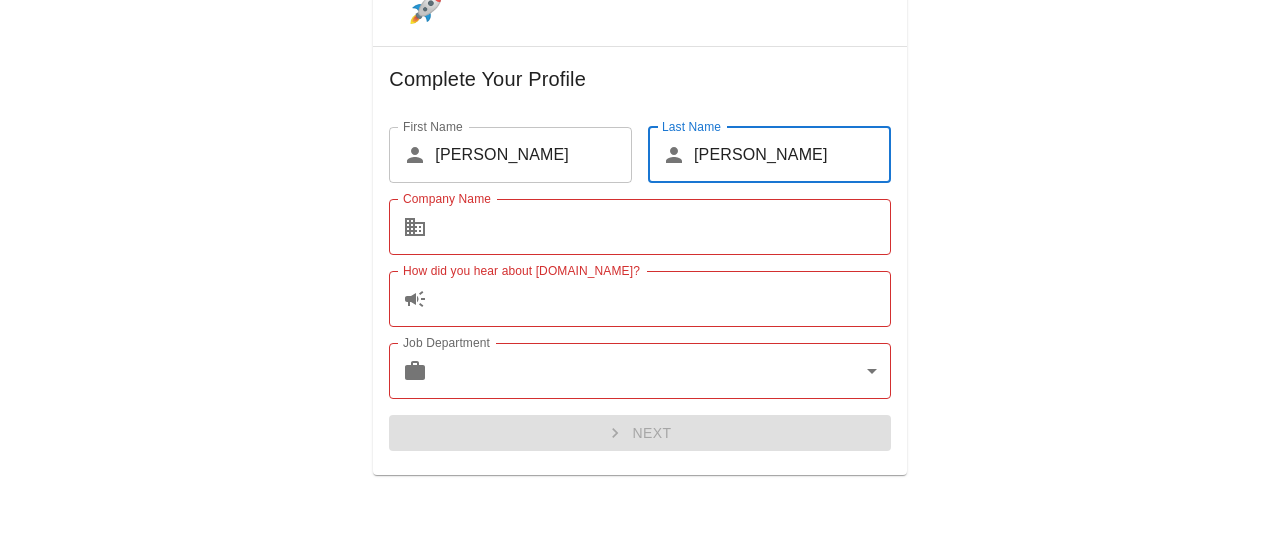 type on "[PERSON_NAME]" 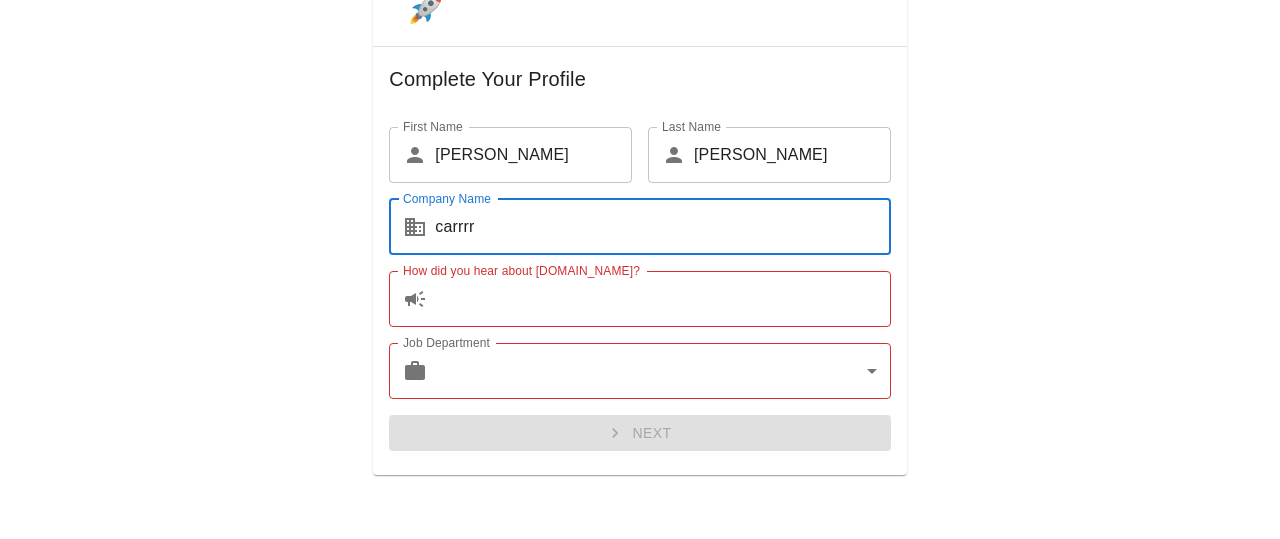 type on "carrrr" 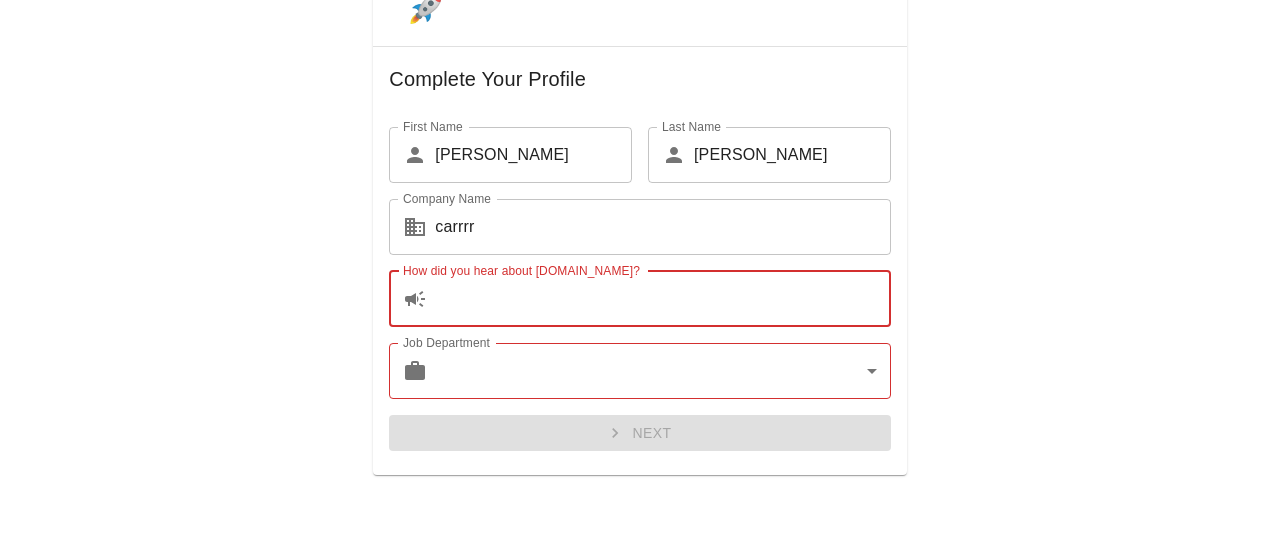 click on "How did you hear about [DOMAIN_NAME]?" at bounding box center [662, 299] 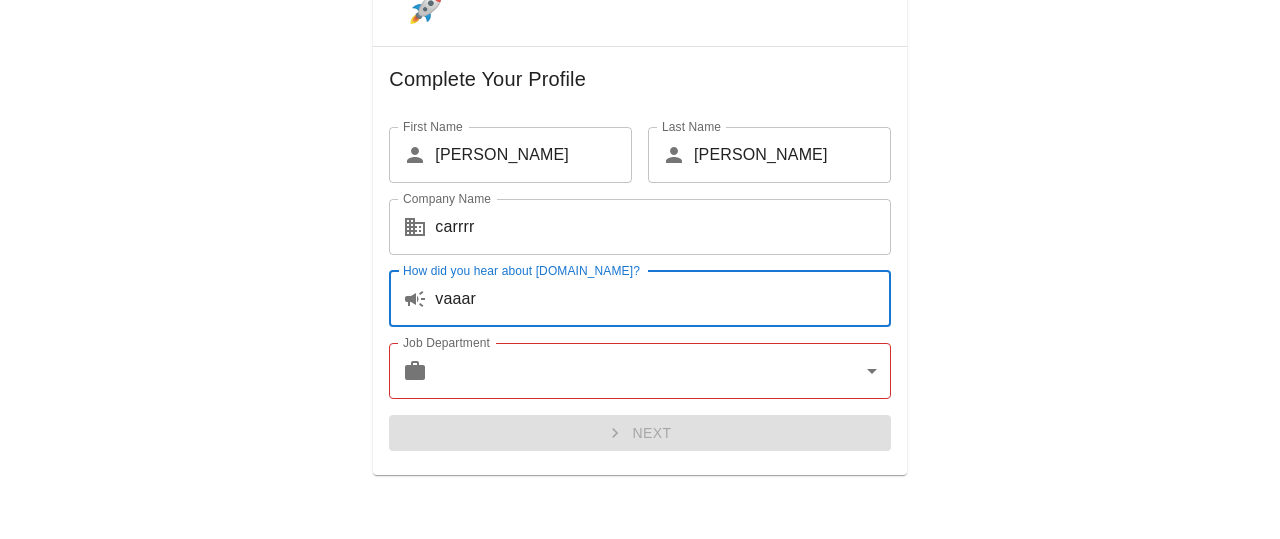 type on "vaaar" 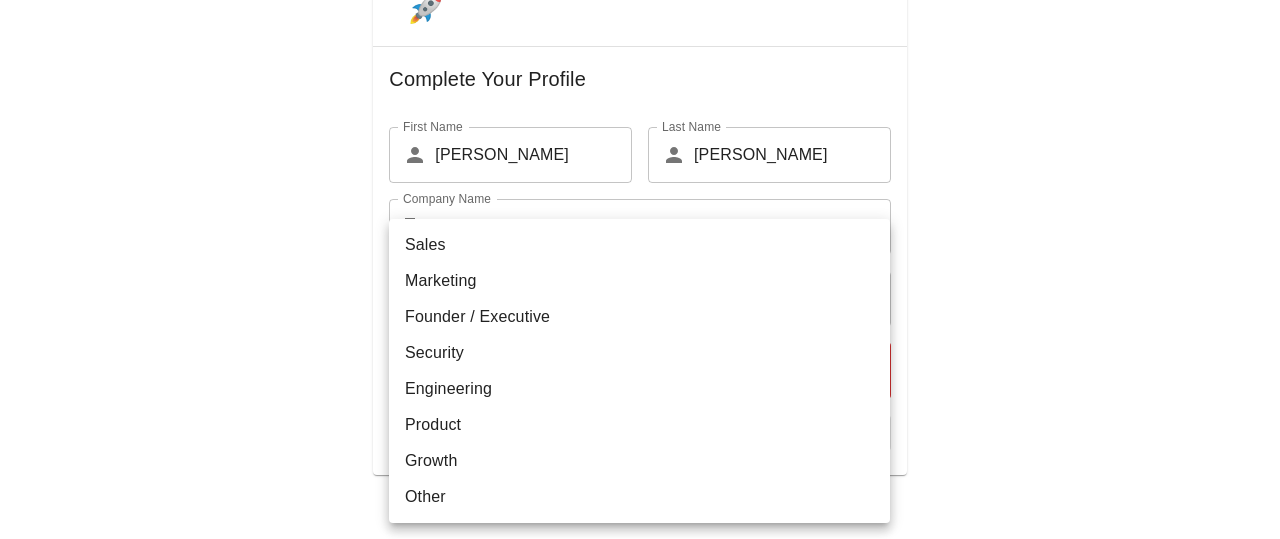 click on "Marketing" at bounding box center [639, 281] 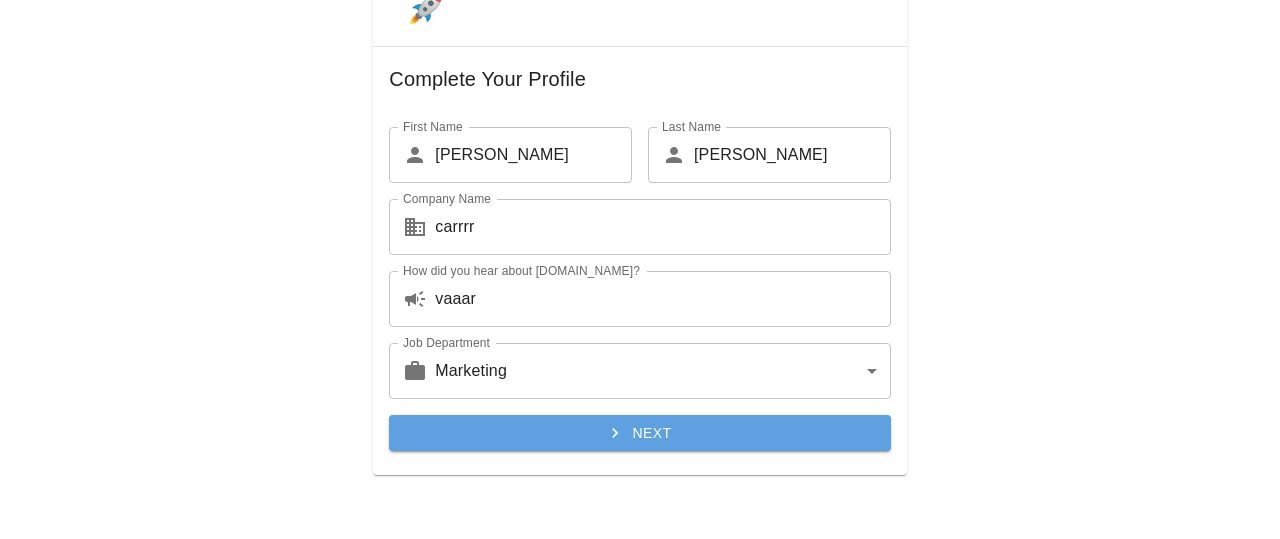 click on "Next" at bounding box center [639, 433] 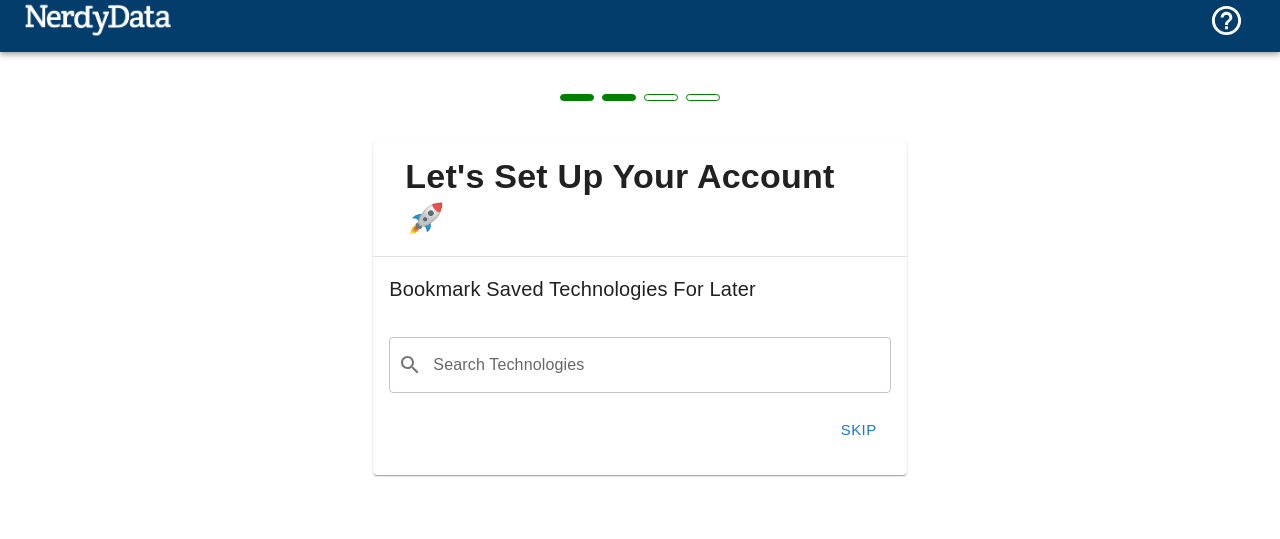 scroll, scrollTop: 12, scrollLeft: 0, axis: vertical 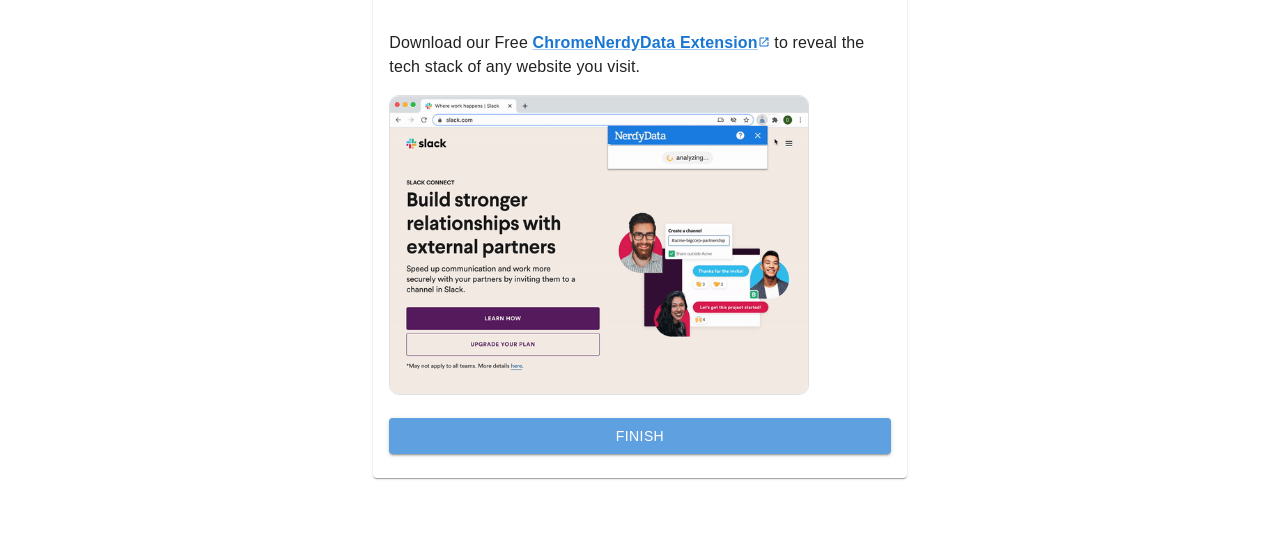 click on "Finish" at bounding box center (639, 436) 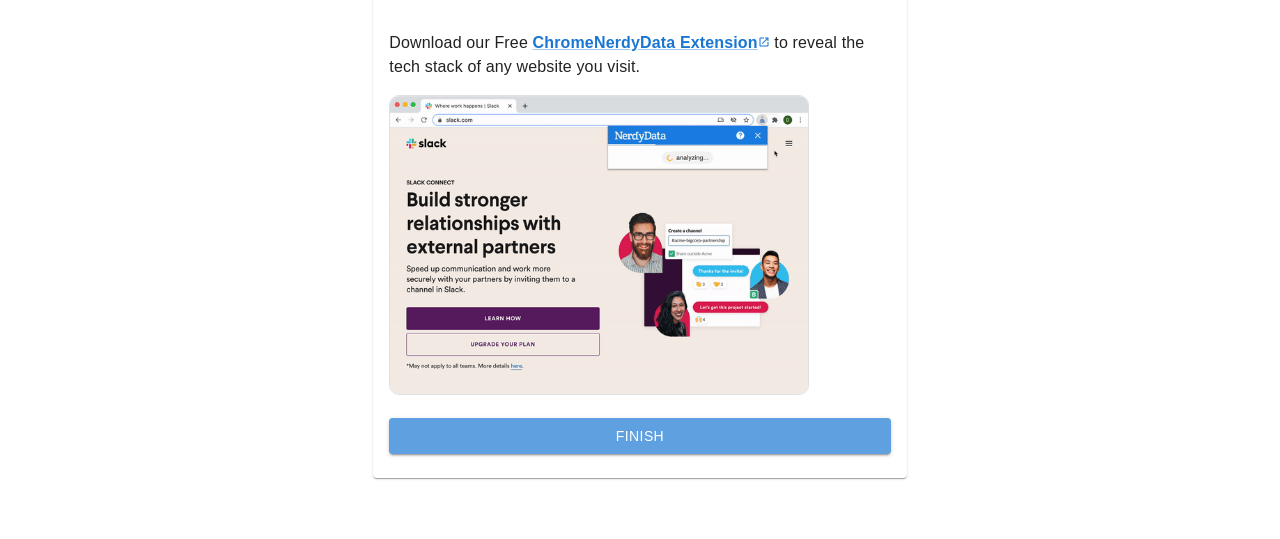 scroll, scrollTop: 0, scrollLeft: 0, axis: both 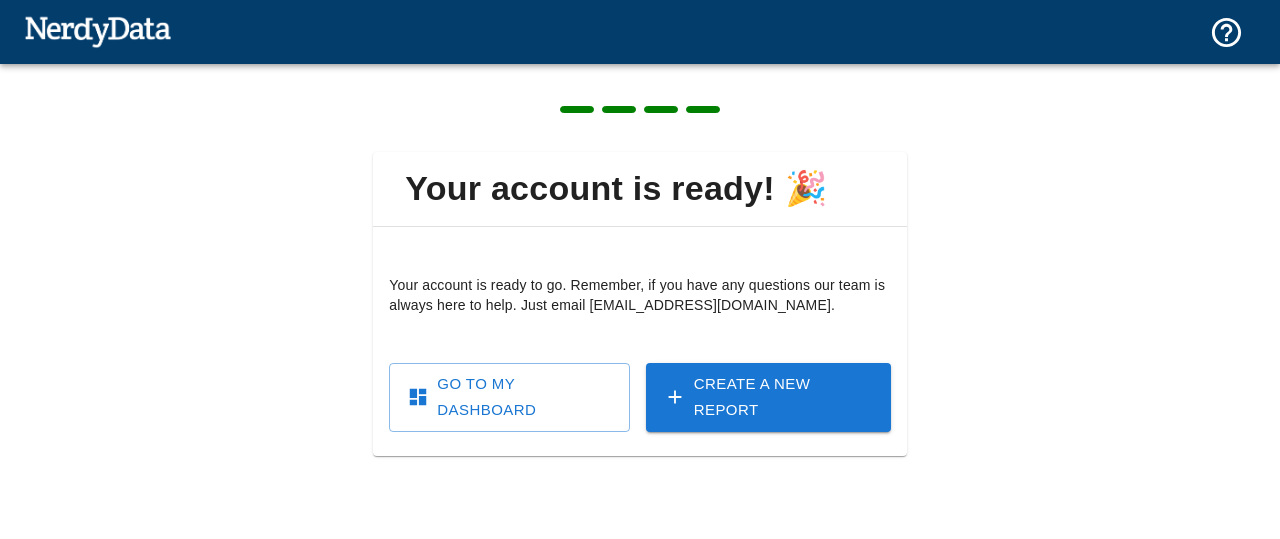 click on "Go To My Dashboard" at bounding box center [509, 397] 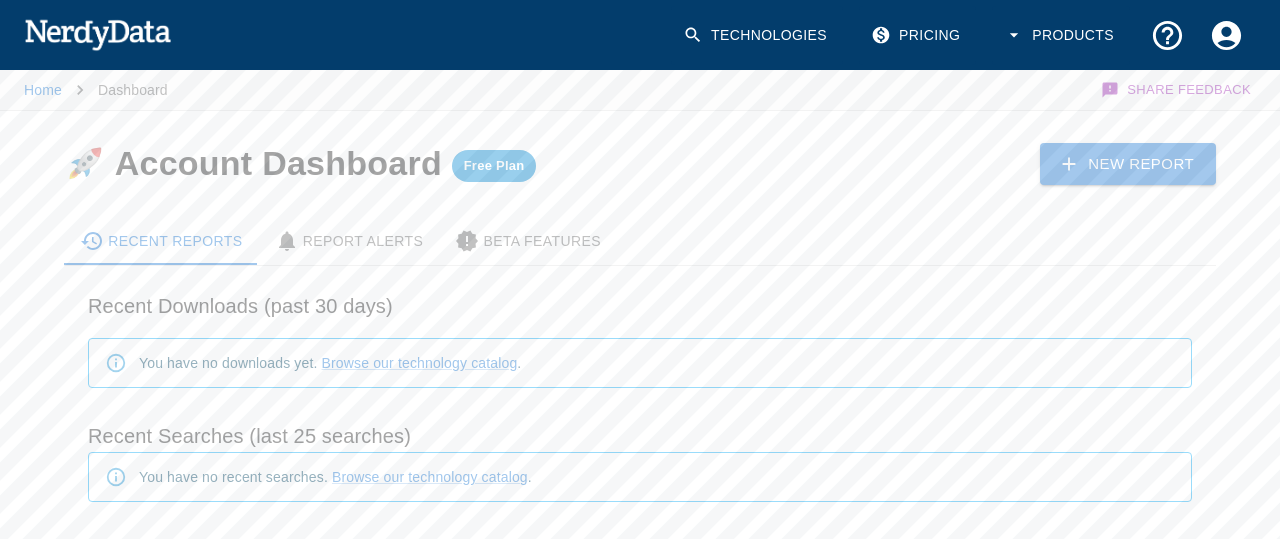 click on "Products" at bounding box center (1061, 35) 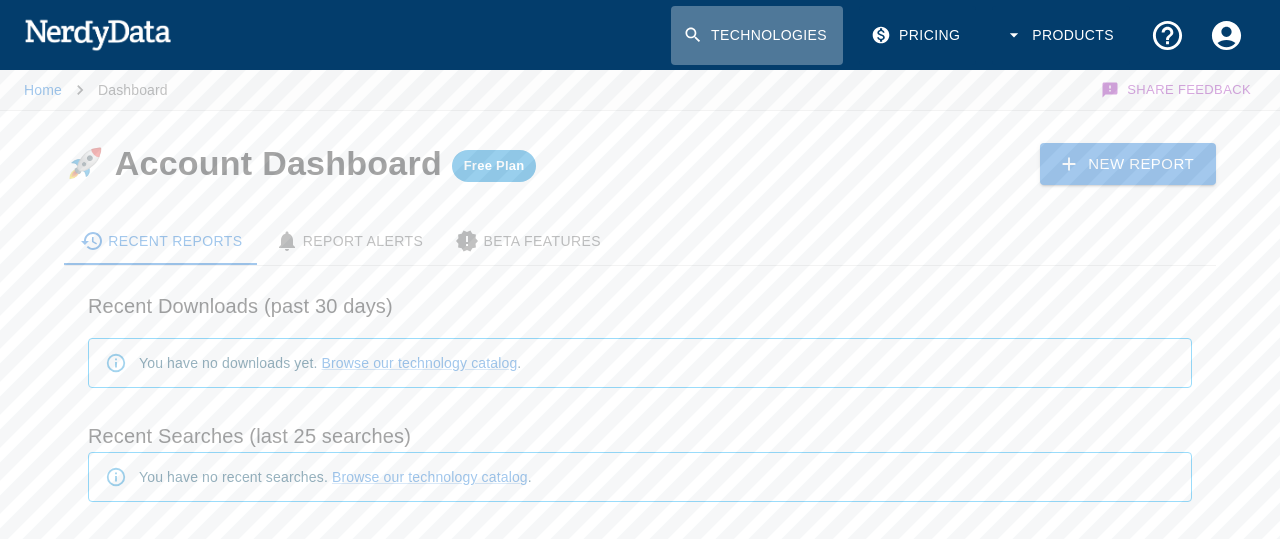 click on "Technologies" at bounding box center (757, 35) 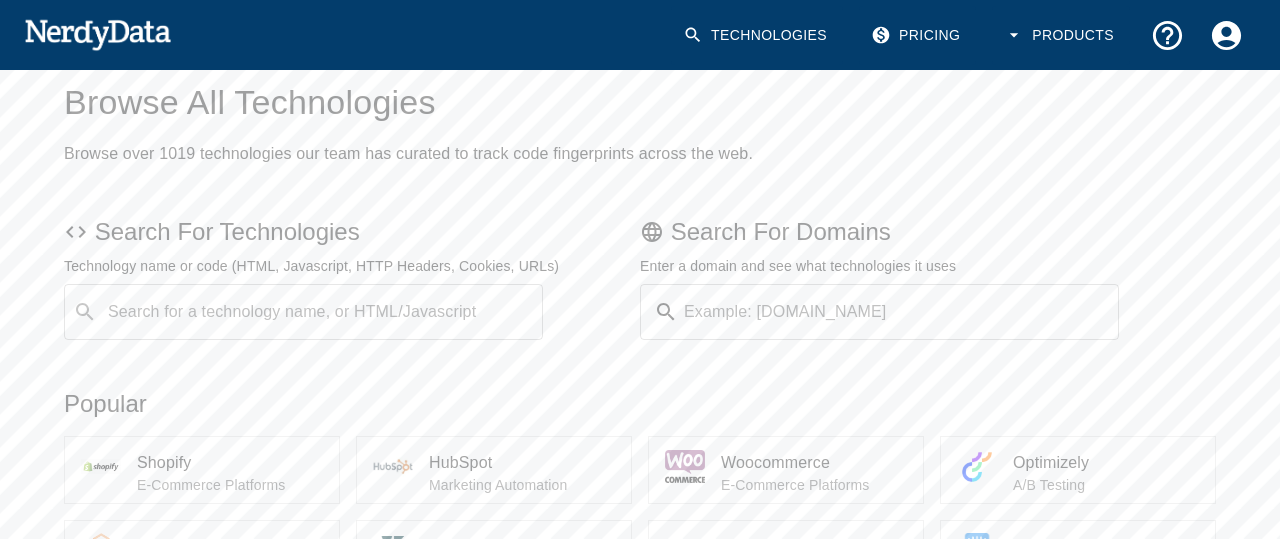 scroll, scrollTop: 102, scrollLeft: 0, axis: vertical 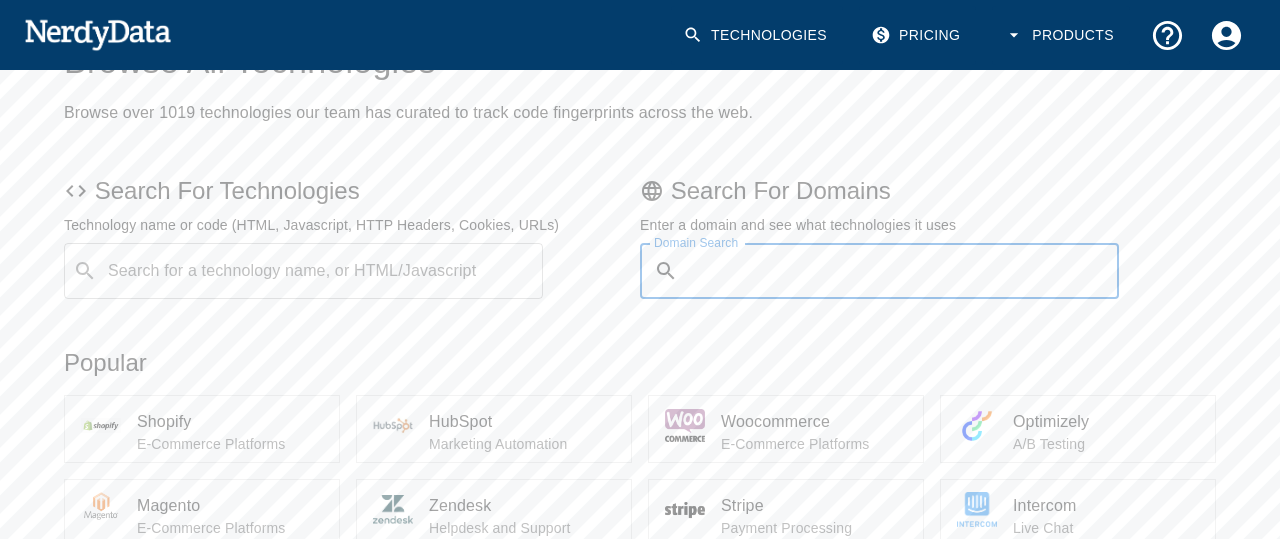click on "Domain Search" at bounding box center [902, 271] 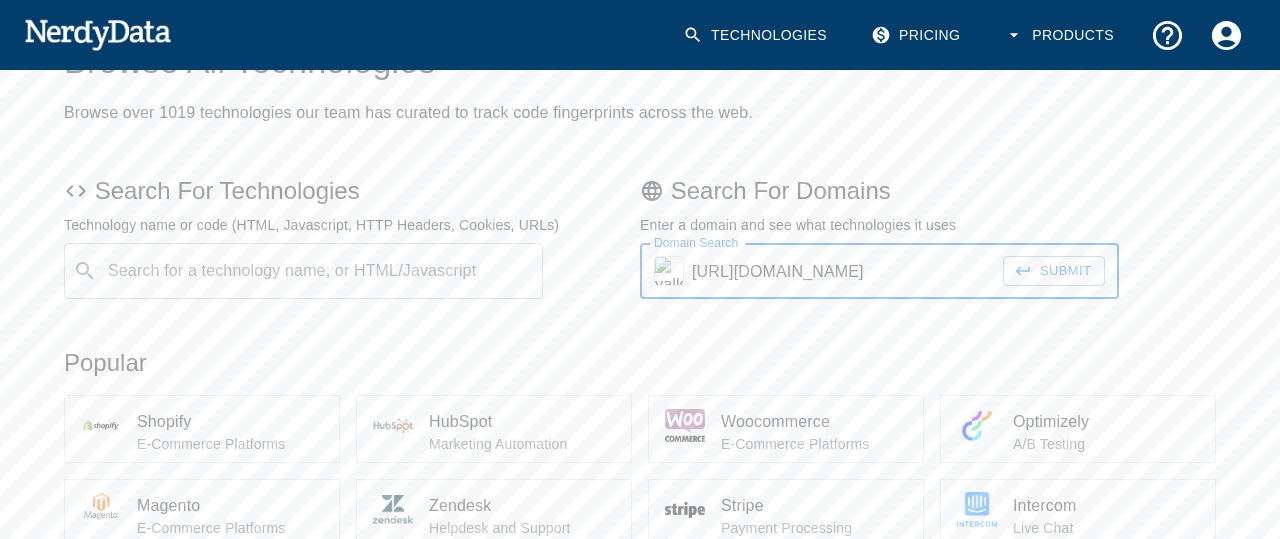 type on "[URL][DOMAIN_NAME]" 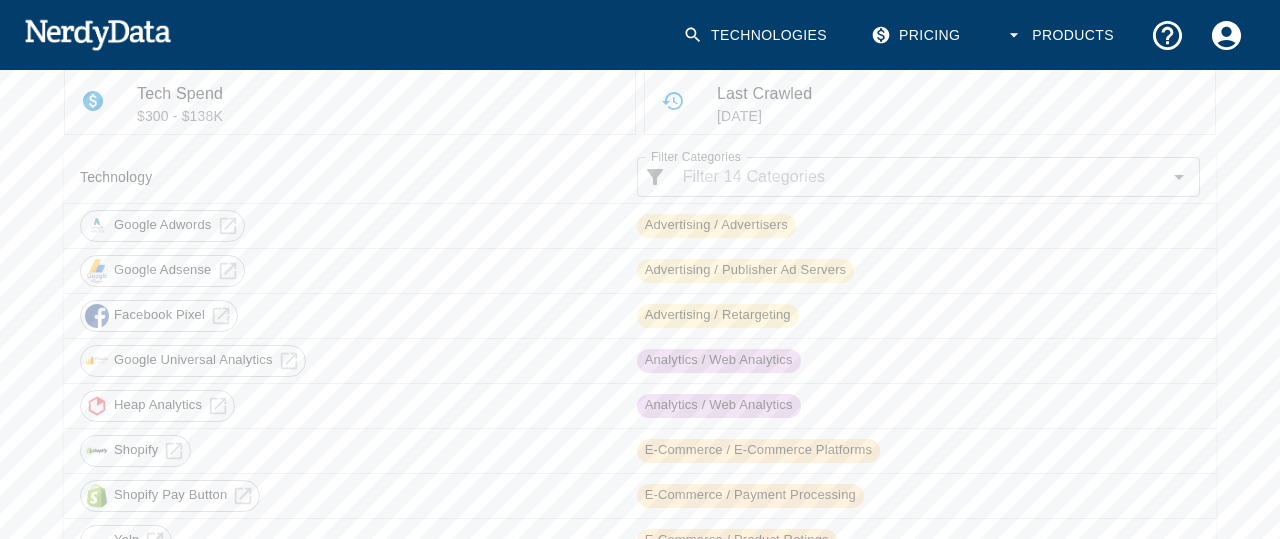 scroll, scrollTop: 408, scrollLeft: 0, axis: vertical 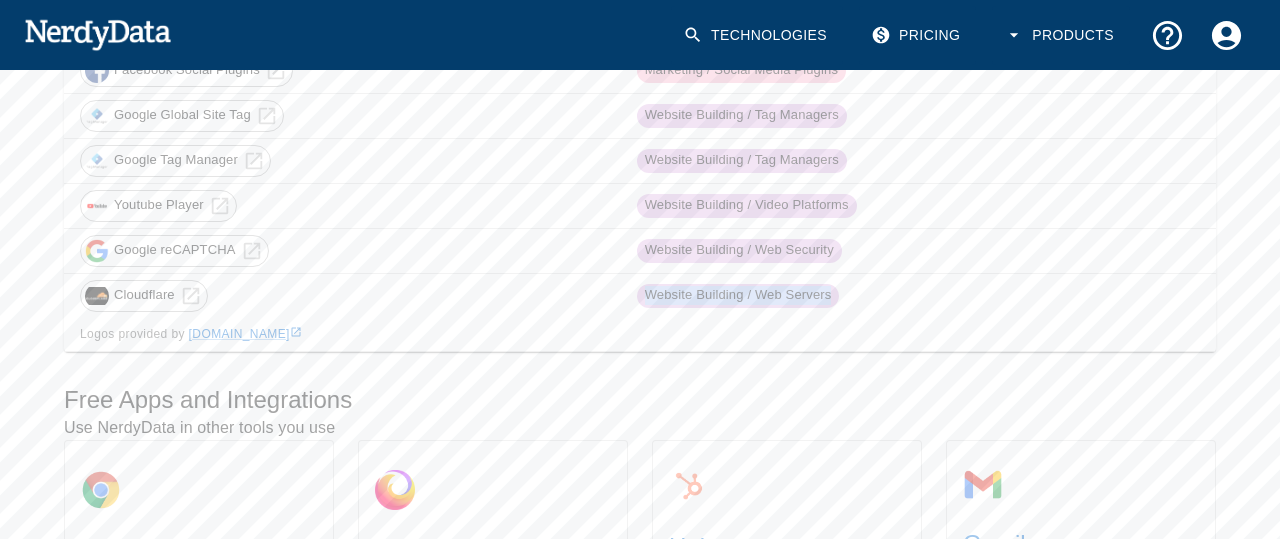 drag, startPoint x: 62, startPoint y: 131, endPoint x: 865, endPoint y: 303, distance: 821.21436 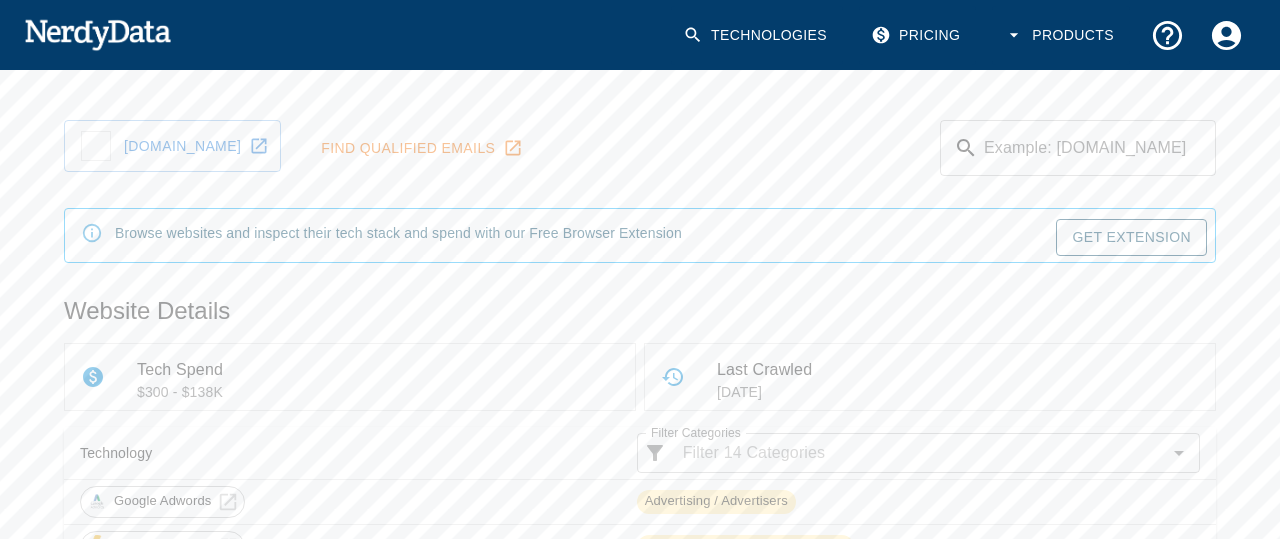 scroll, scrollTop: 0, scrollLeft: 0, axis: both 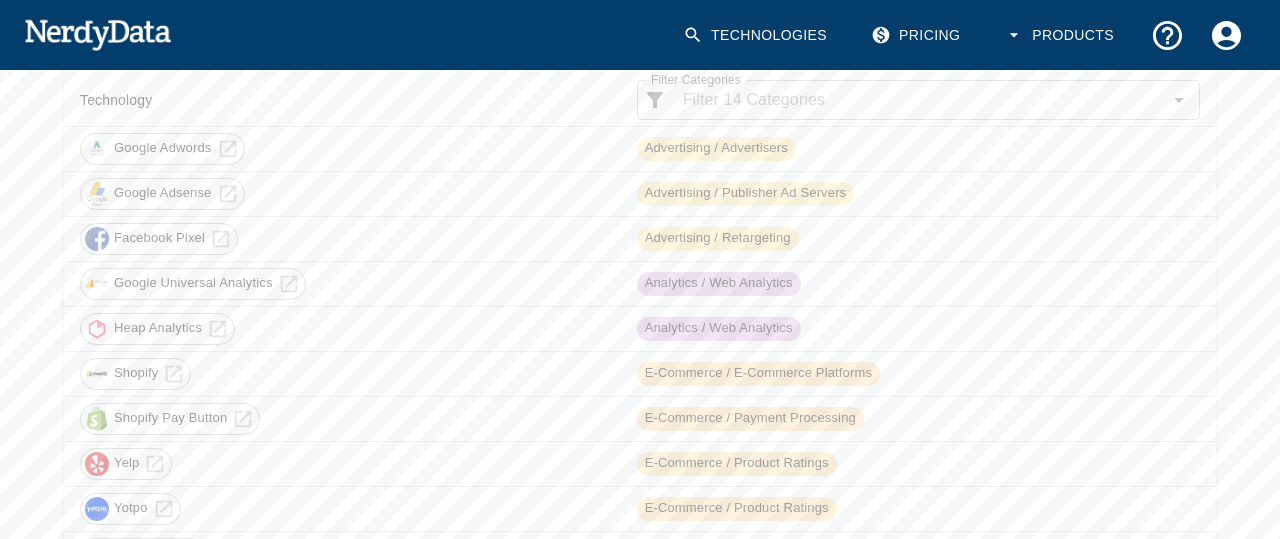 click on "Advertising / Advertisers" at bounding box center (918, 149) 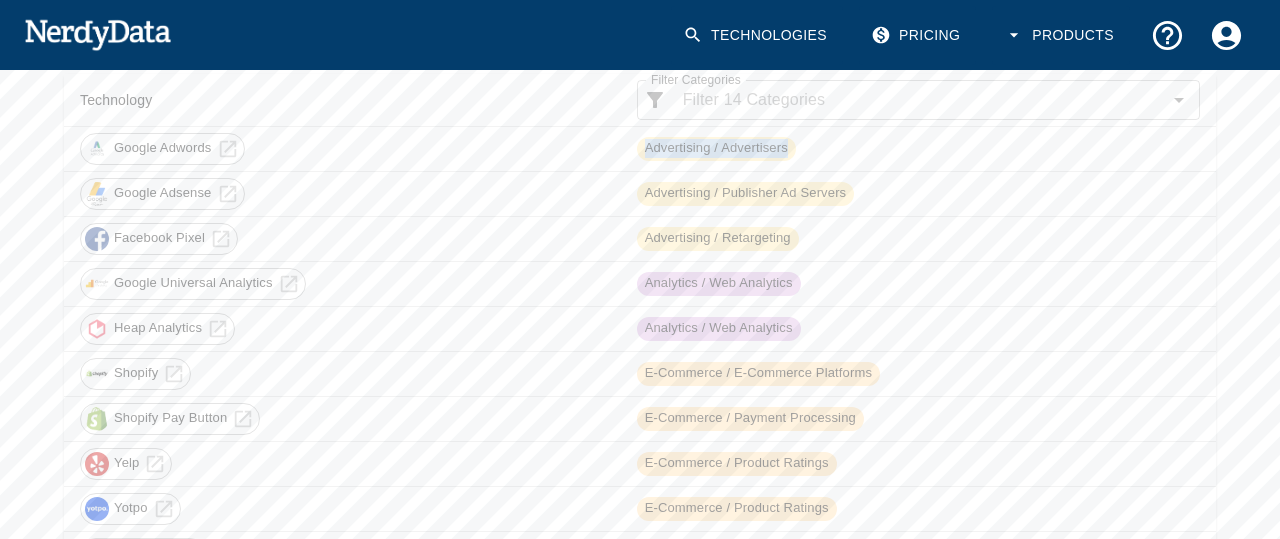 drag, startPoint x: 812, startPoint y: 141, endPoint x: 627, endPoint y: 147, distance: 185.09727 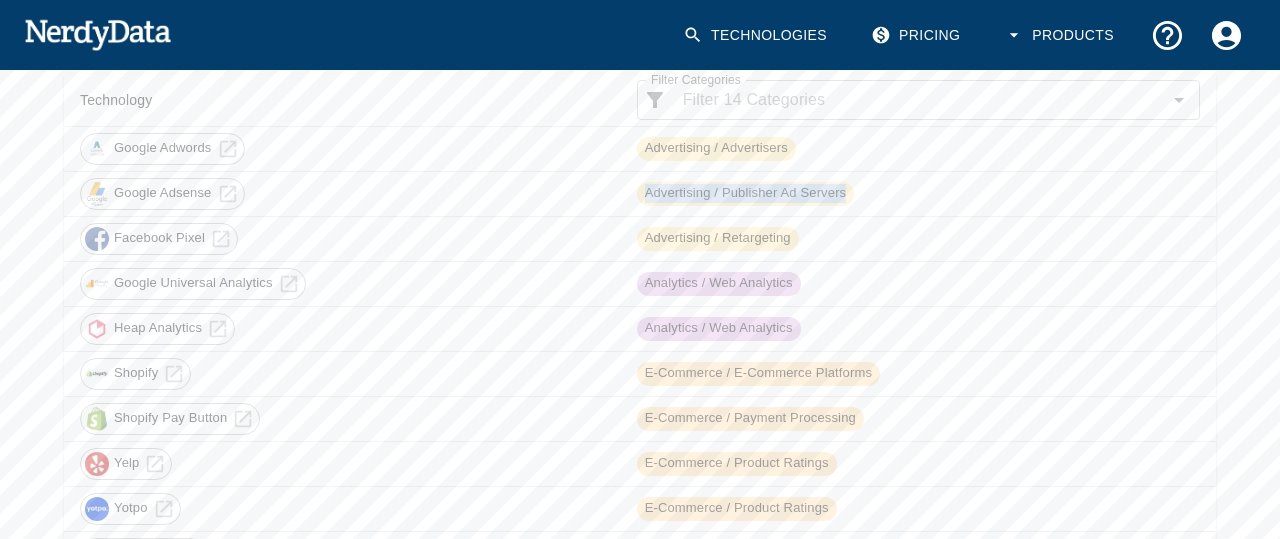 drag, startPoint x: 857, startPoint y: 191, endPoint x: 591, endPoint y: 188, distance: 266.0169 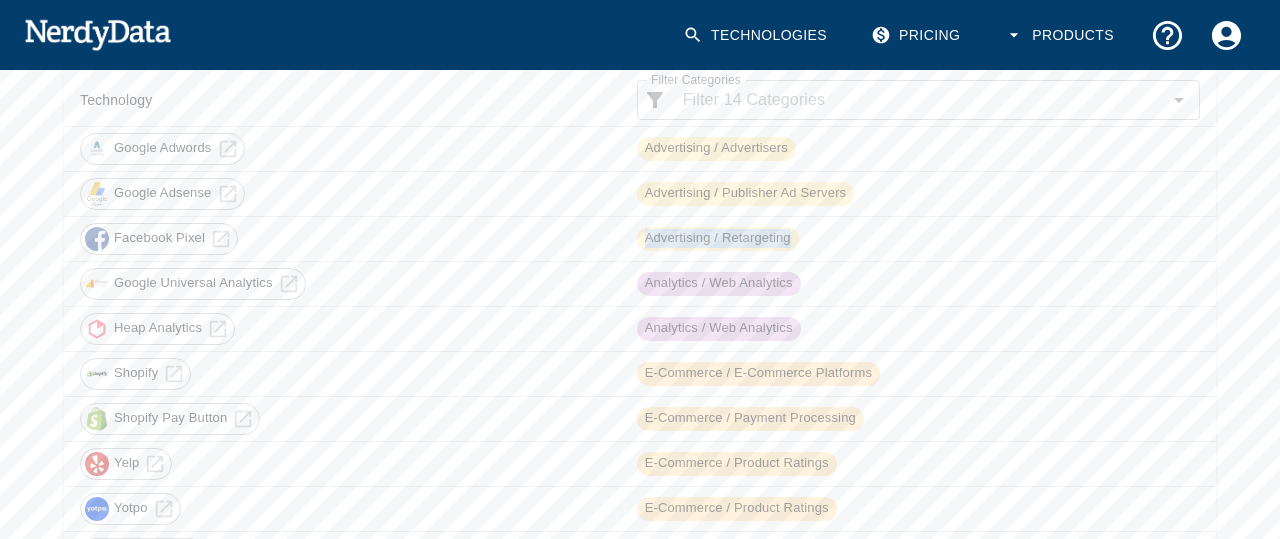 drag, startPoint x: 832, startPoint y: 247, endPoint x: 626, endPoint y: 245, distance: 206.0097 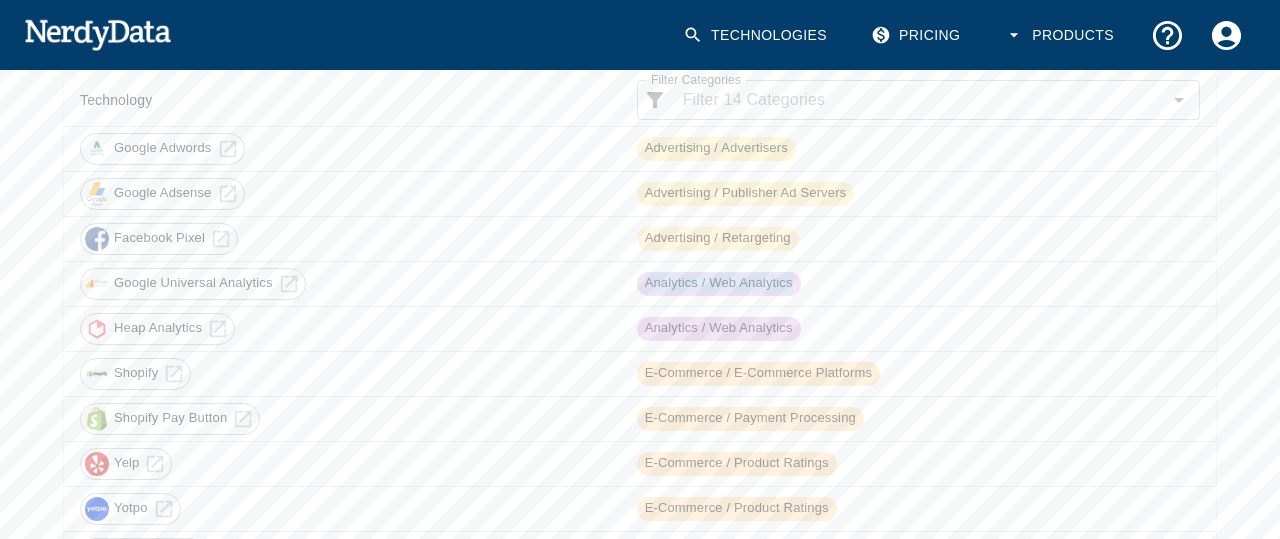 drag, startPoint x: 816, startPoint y: 272, endPoint x: 614, endPoint y: 285, distance: 202.41788 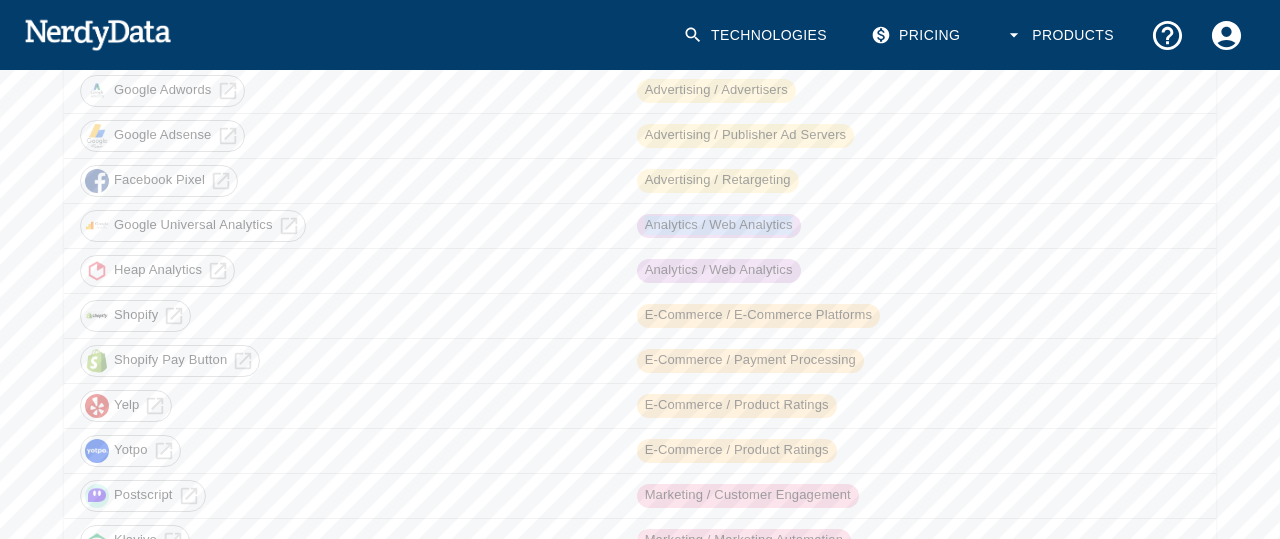 scroll, scrollTop: 510, scrollLeft: 0, axis: vertical 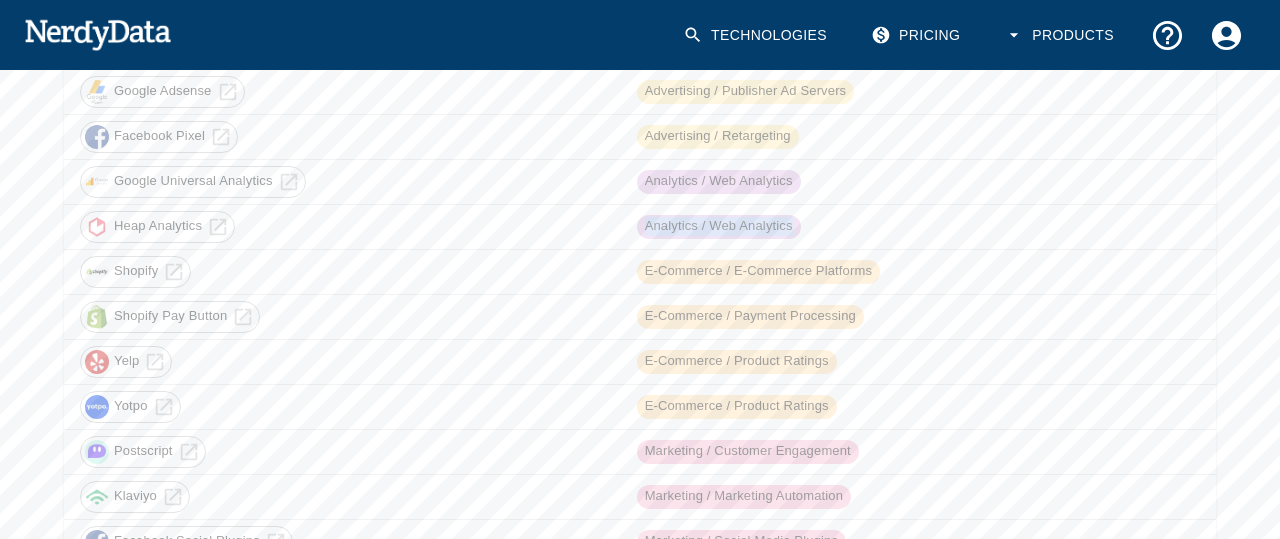 drag, startPoint x: 812, startPoint y: 229, endPoint x: 611, endPoint y: 224, distance: 201.06218 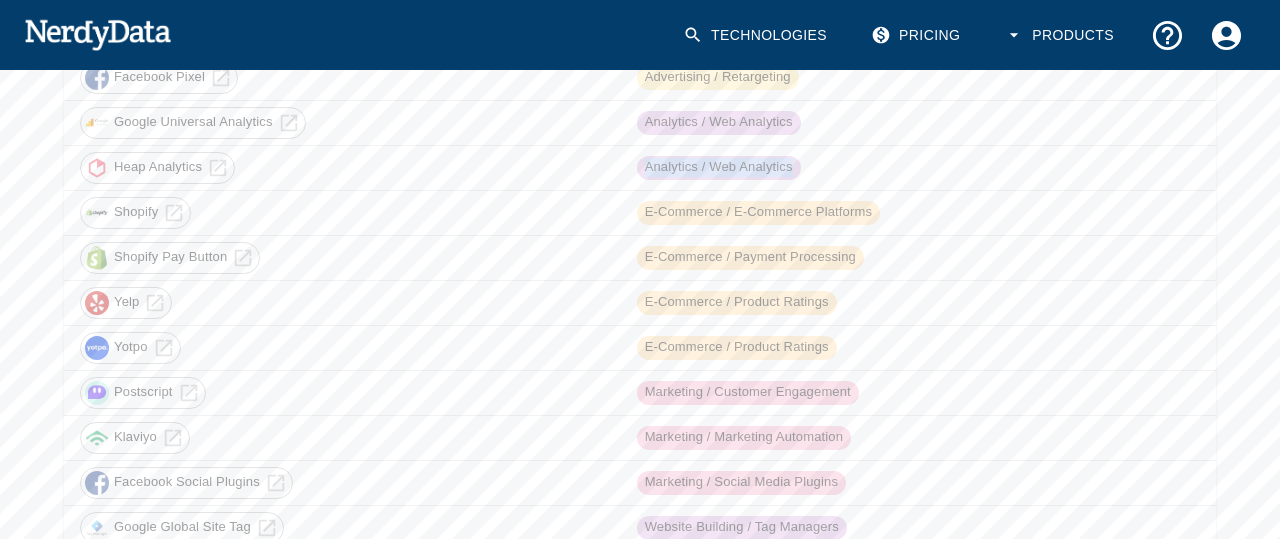 scroll, scrollTop: 612, scrollLeft: 0, axis: vertical 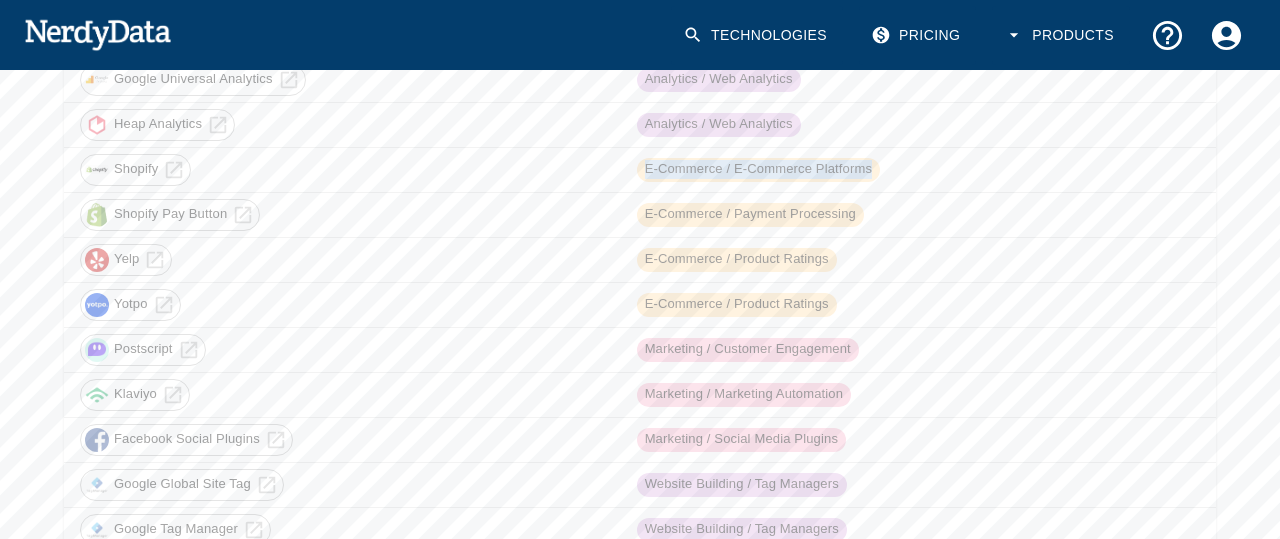 drag, startPoint x: 877, startPoint y: 172, endPoint x: 591, endPoint y: 174, distance: 286.007 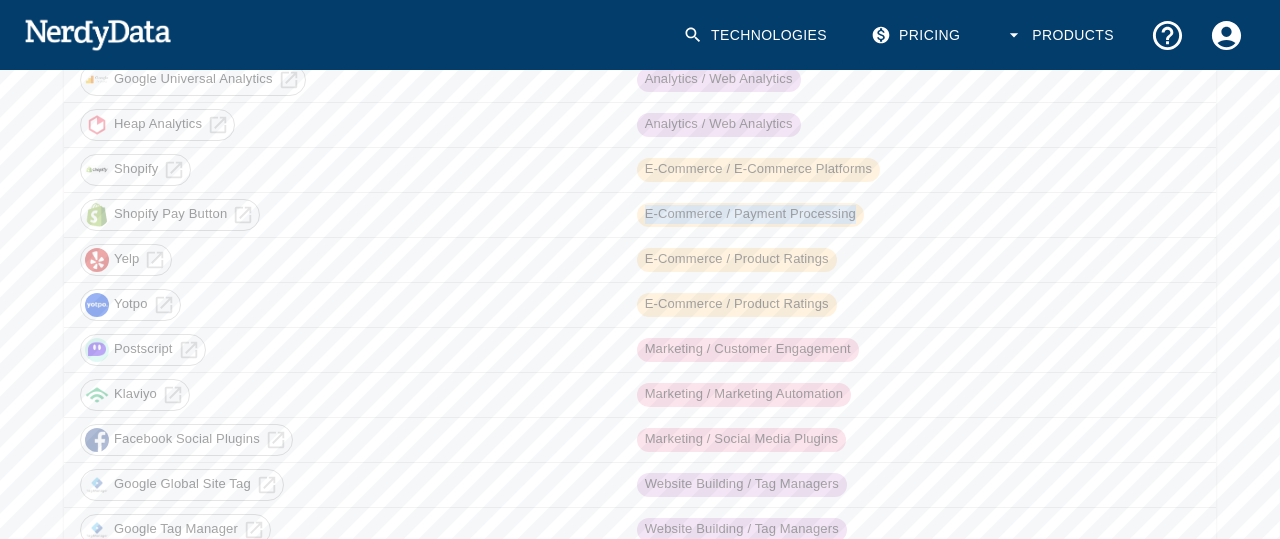 drag, startPoint x: 862, startPoint y: 214, endPoint x: 599, endPoint y: 208, distance: 263.06842 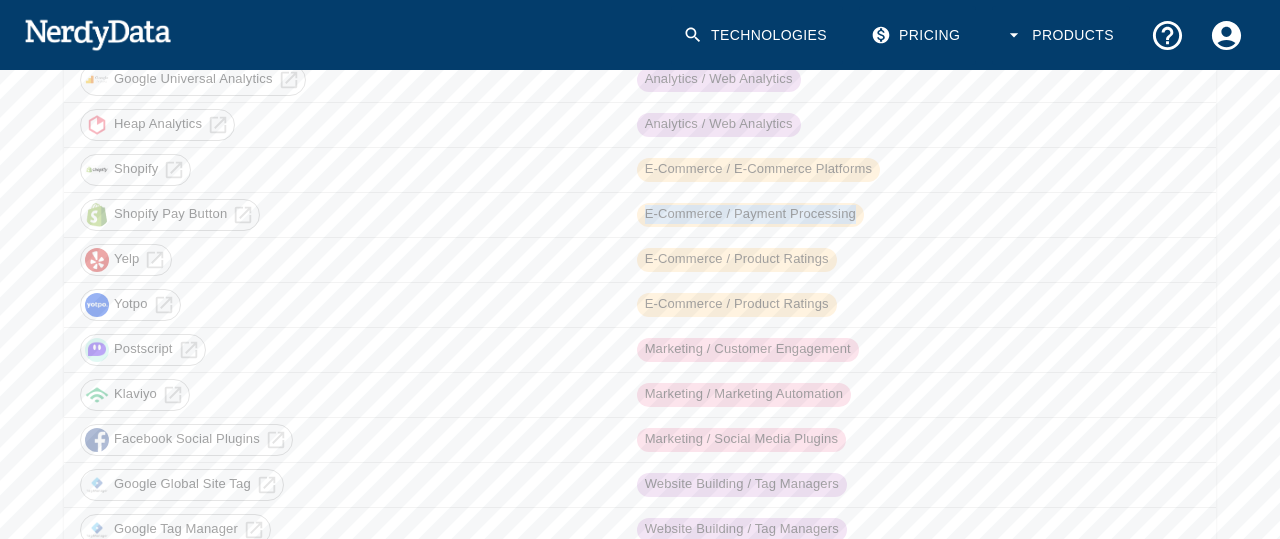 copy on "Shopify Pay Button E-Commerce / Payment Processing" 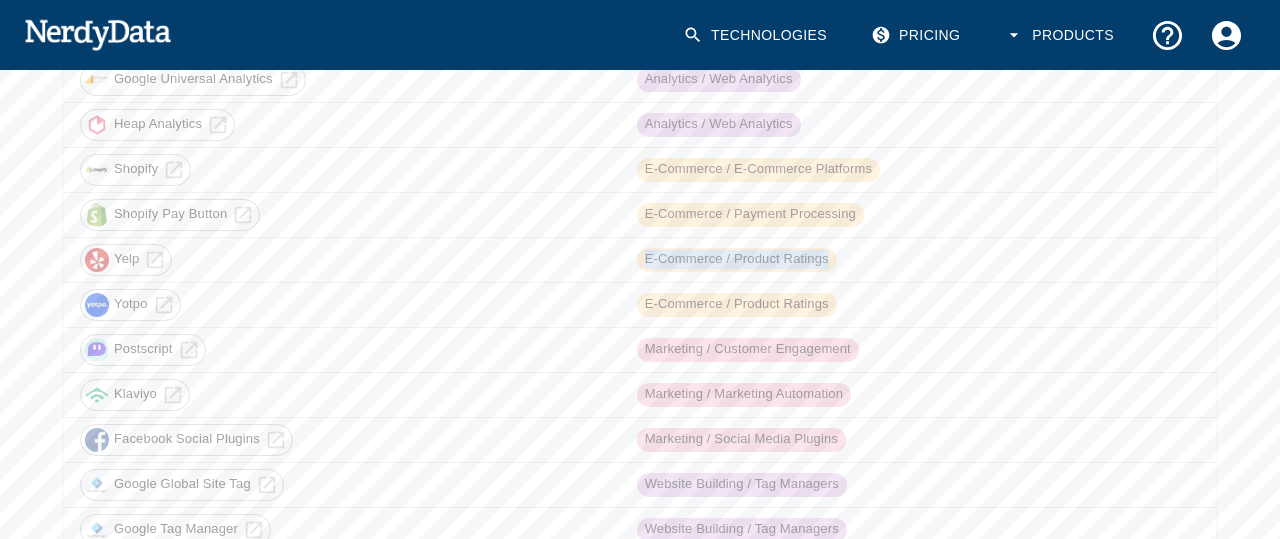drag, startPoint x: 863, startPoint y: 261, endPoint x: 607, endPoint y: 249, distance: 256.2811 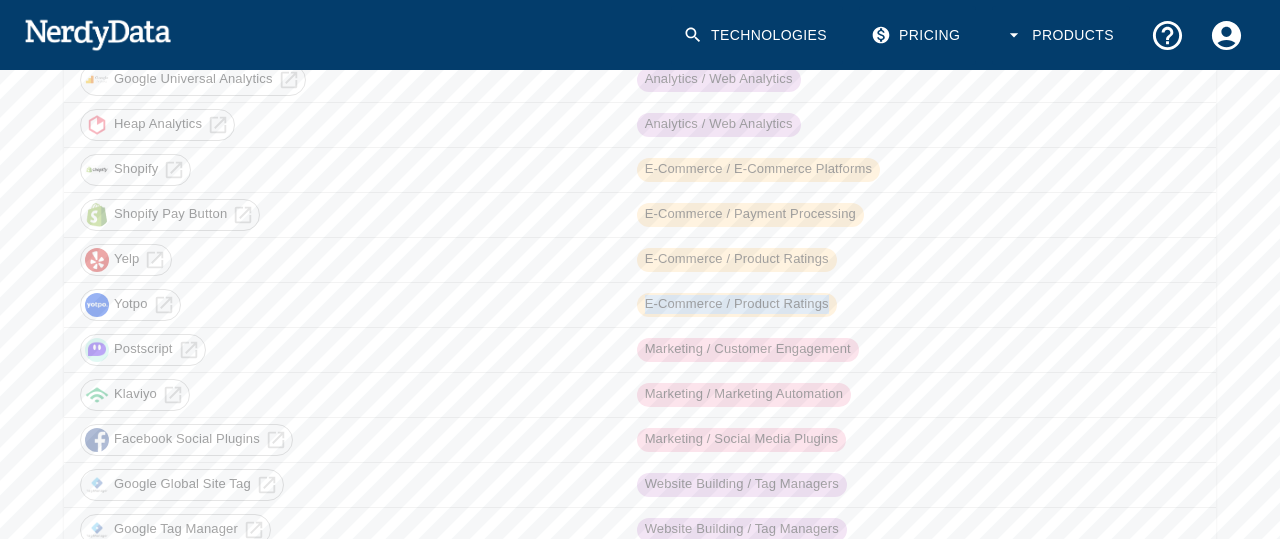 drag, startPoint x: 838, startPoint y: 302, endPoint x: 607, endPoint y: 305, distance: 231.01949 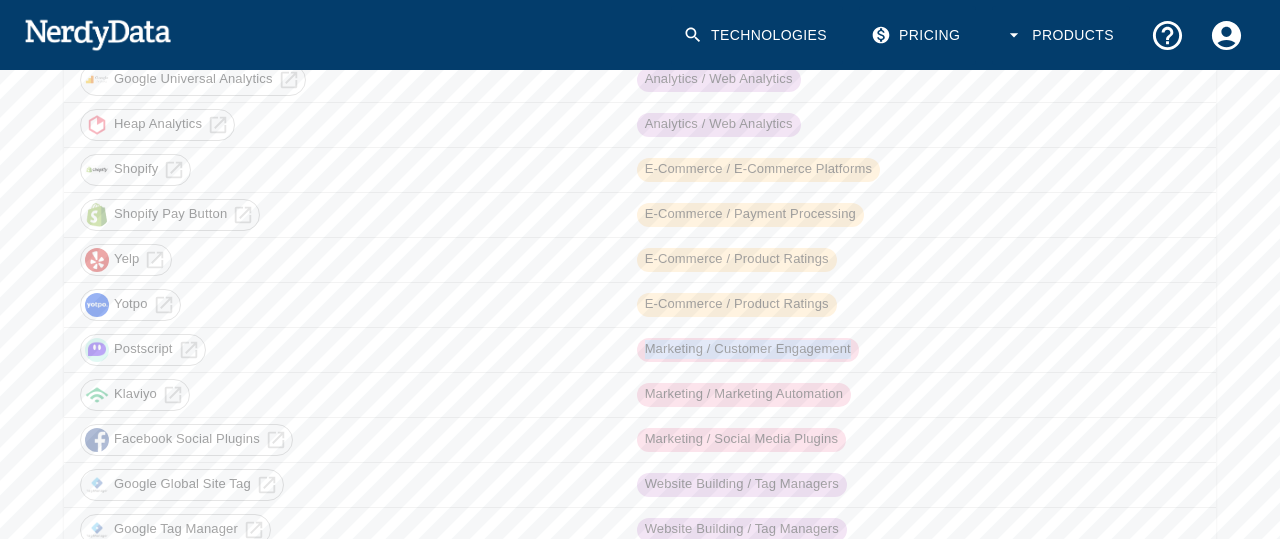 drag, startPoint x: 862, startPoint y: 348, endPoint x: 593, endPoint y: 336, distance: 269.26752 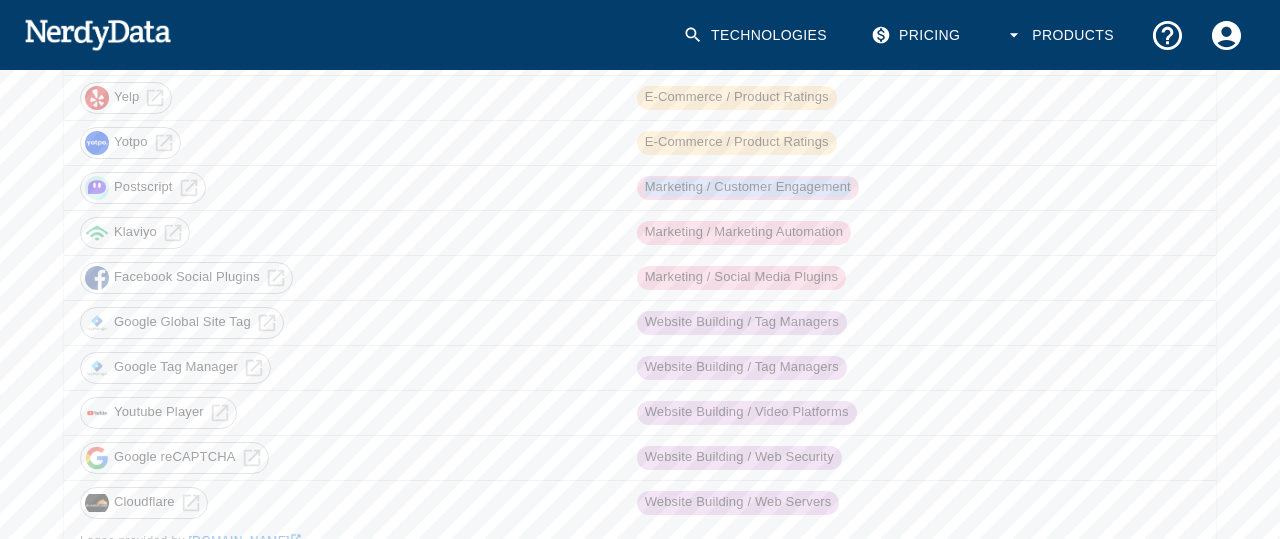 scroll, scrollTop: 816, scrollLeft: 0, axis: vertical 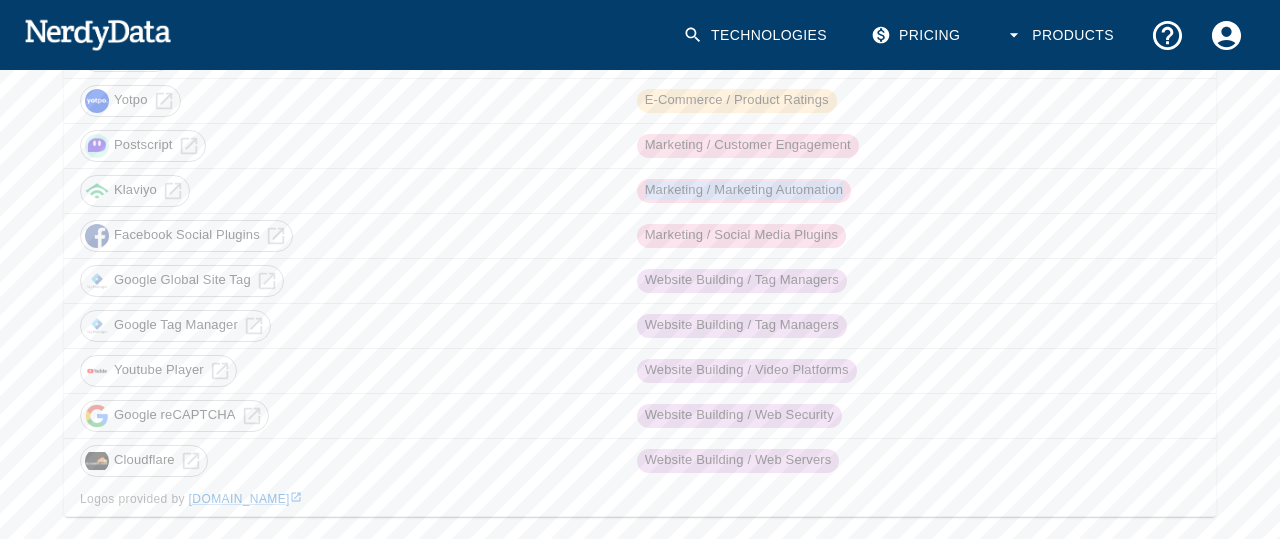 drag, startPoint x: 864, startPoint y: 188, endPoint x: 501, endPoint y: 183, distance: 363.03442 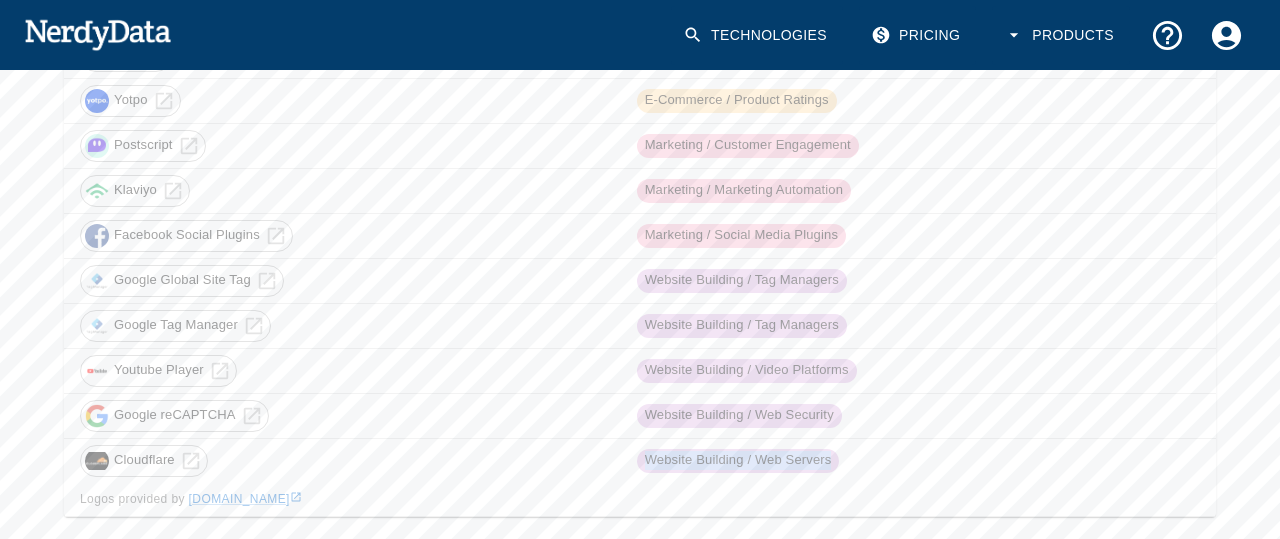 drag, startPoint x: 835, startPoint y: 462, endPoint x: 547, endPoint y: 445, distance: 288.5013 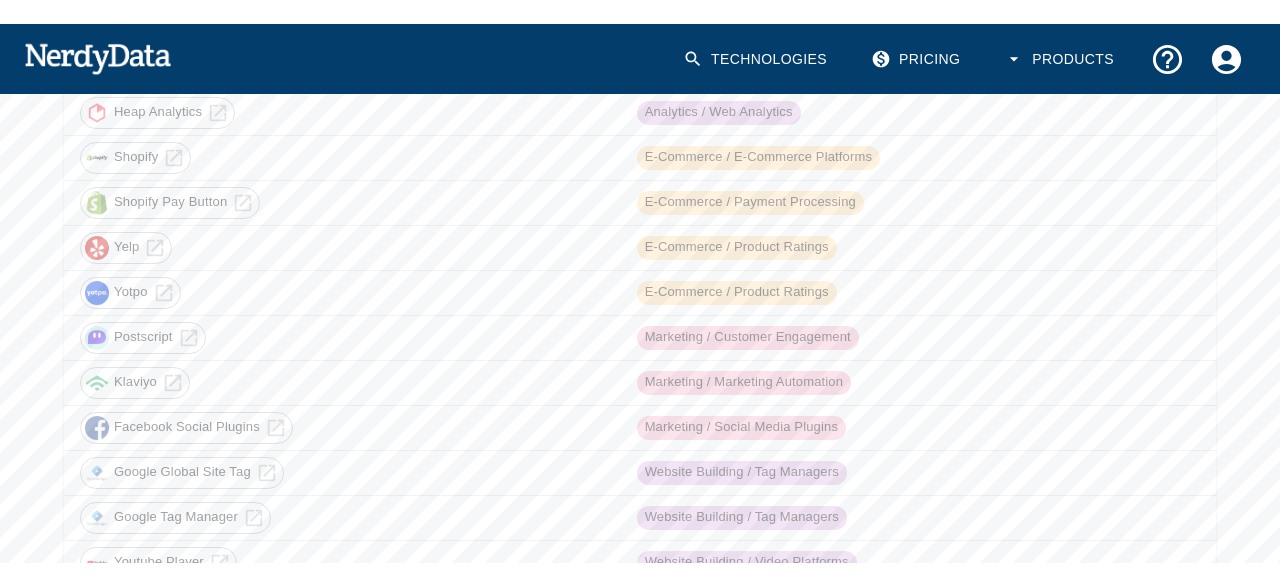 scroll, scrollTop: 612, scrollLeft: 0, axis: vertical 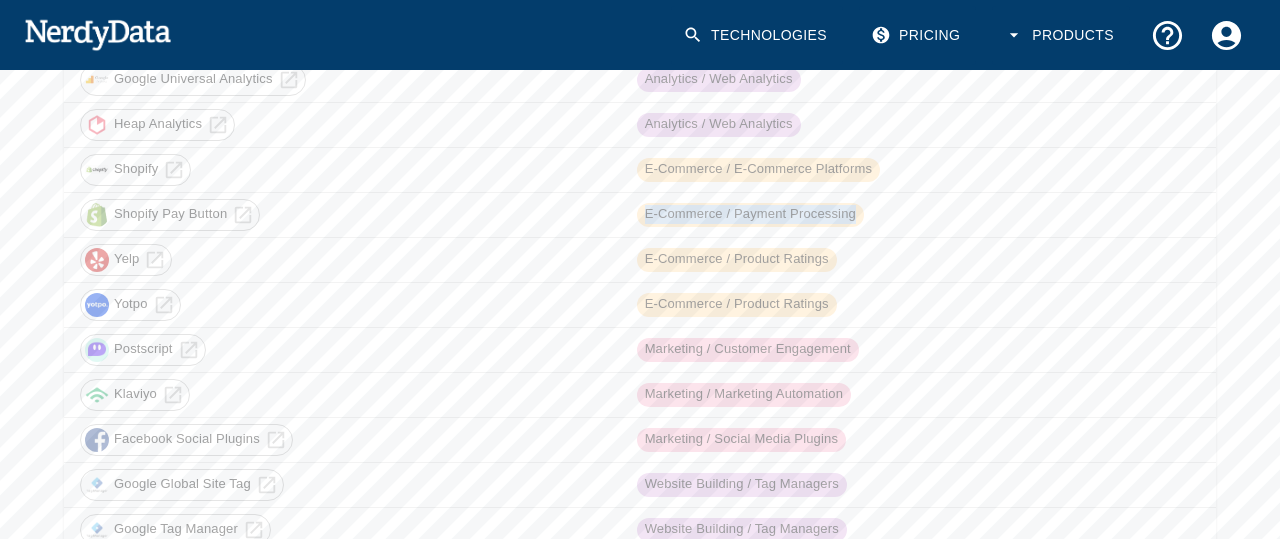 drag, startPoint x: 645, startPoint y: 211, endPoint x: 871, endPoint y: 197, distance: 226.43321 